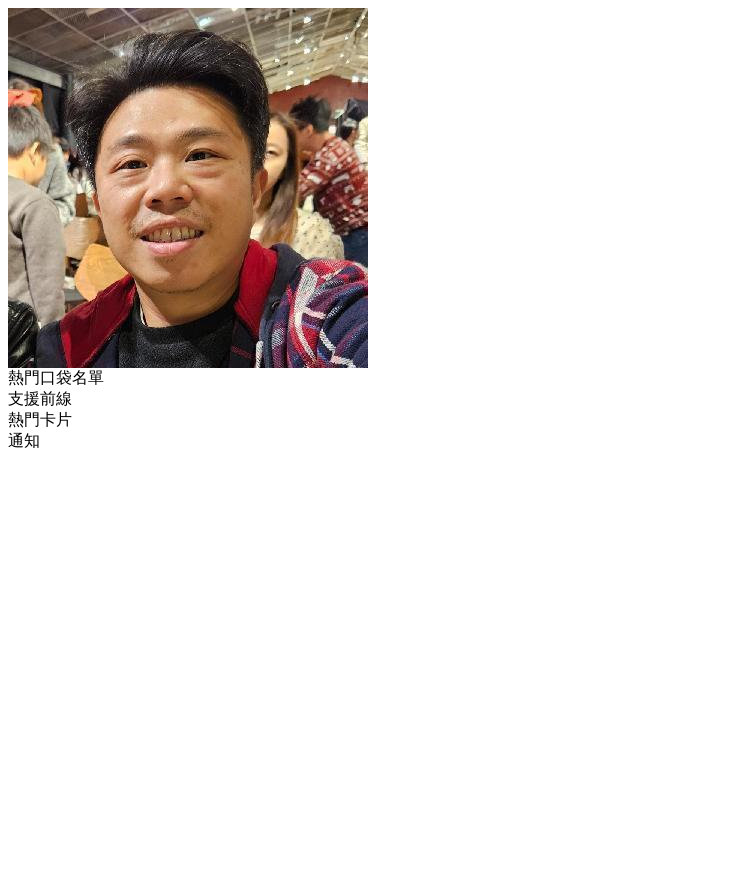 scroll, scrollTop: 0, scrollLeft: 0, axis: both 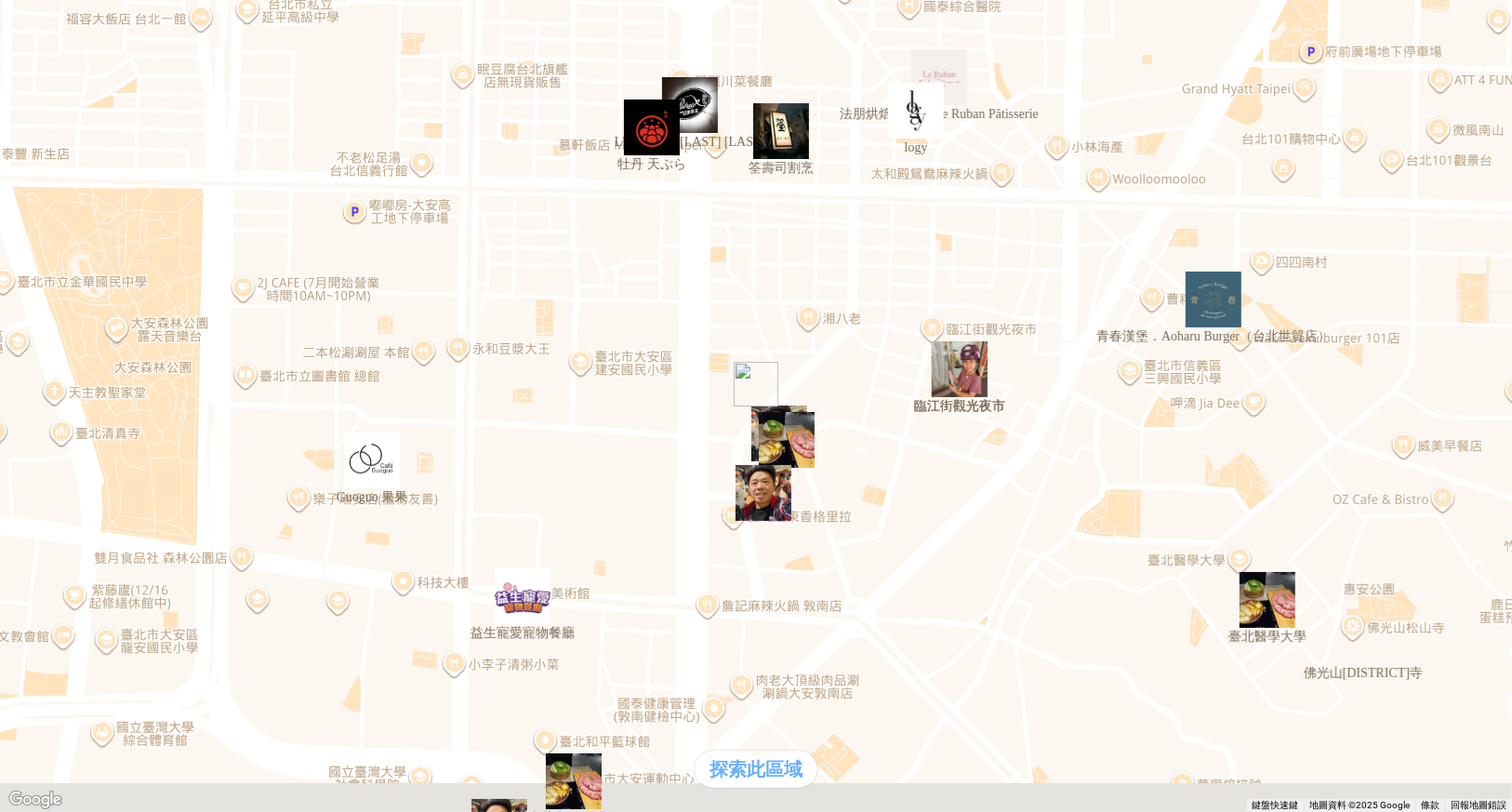 click at bounding box center [175, 175] 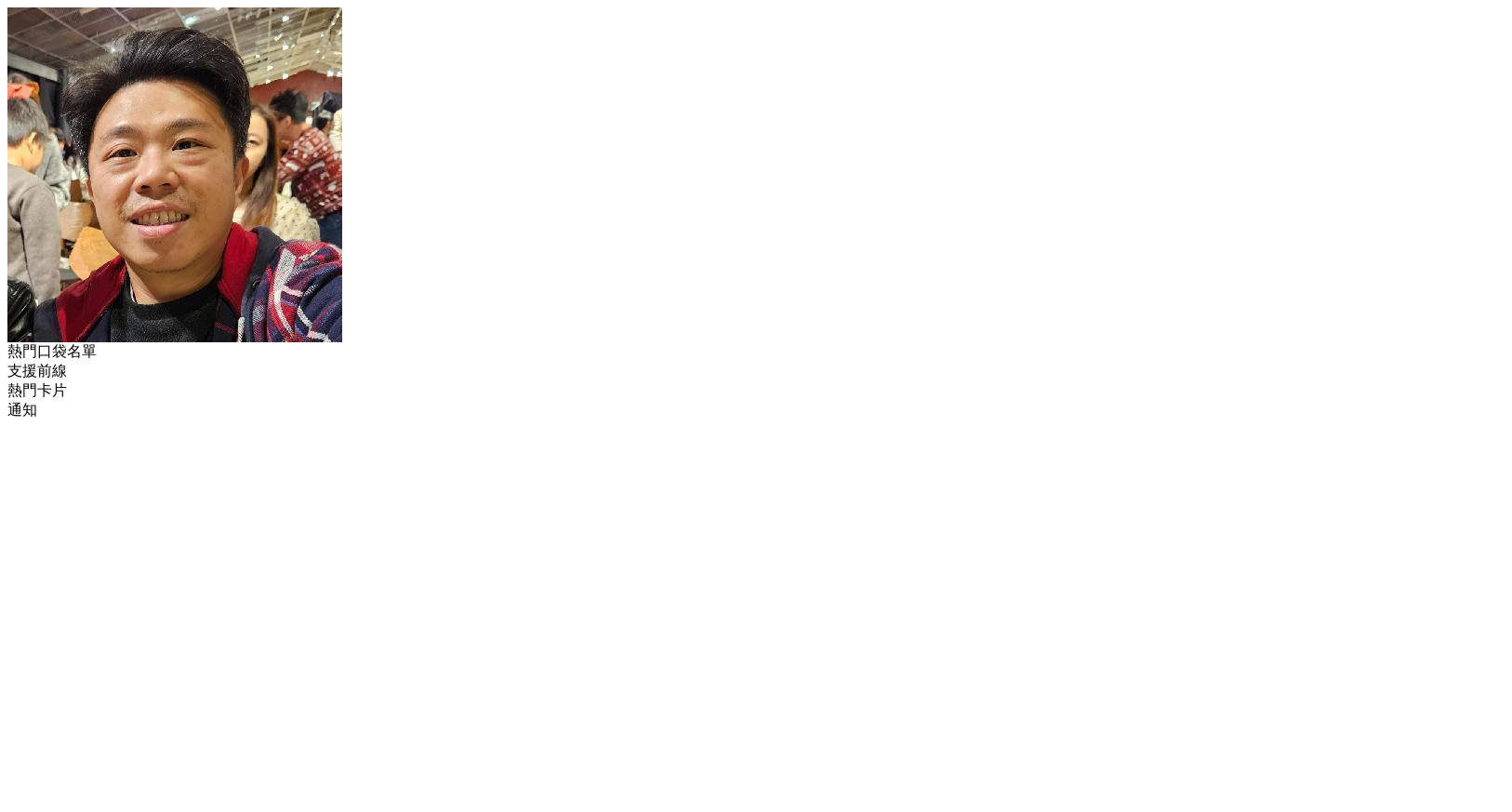 scroll, scrollTop: 0, scrollLeft: 0, axis: both 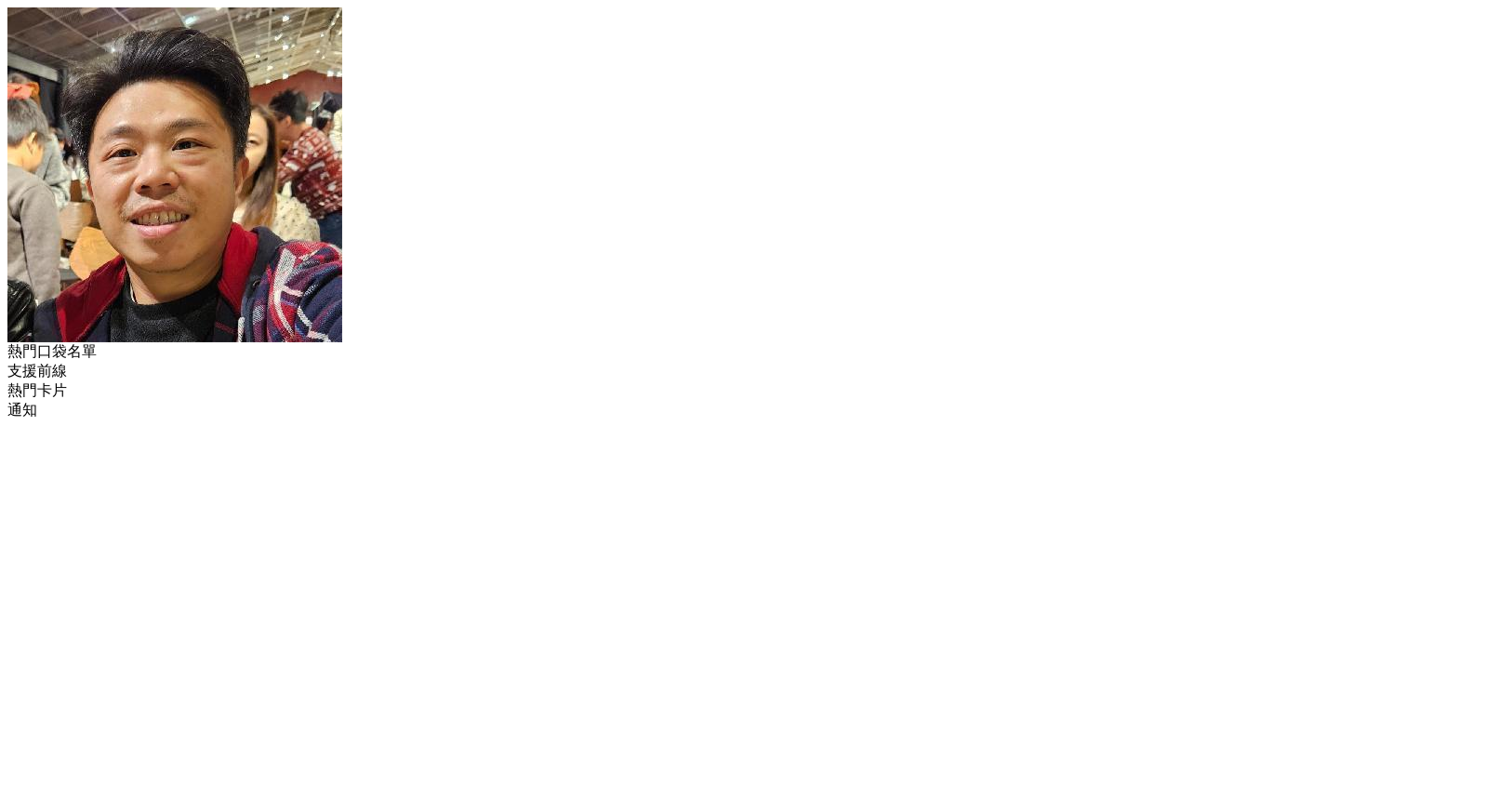 click at bounding box center [15, 1660] 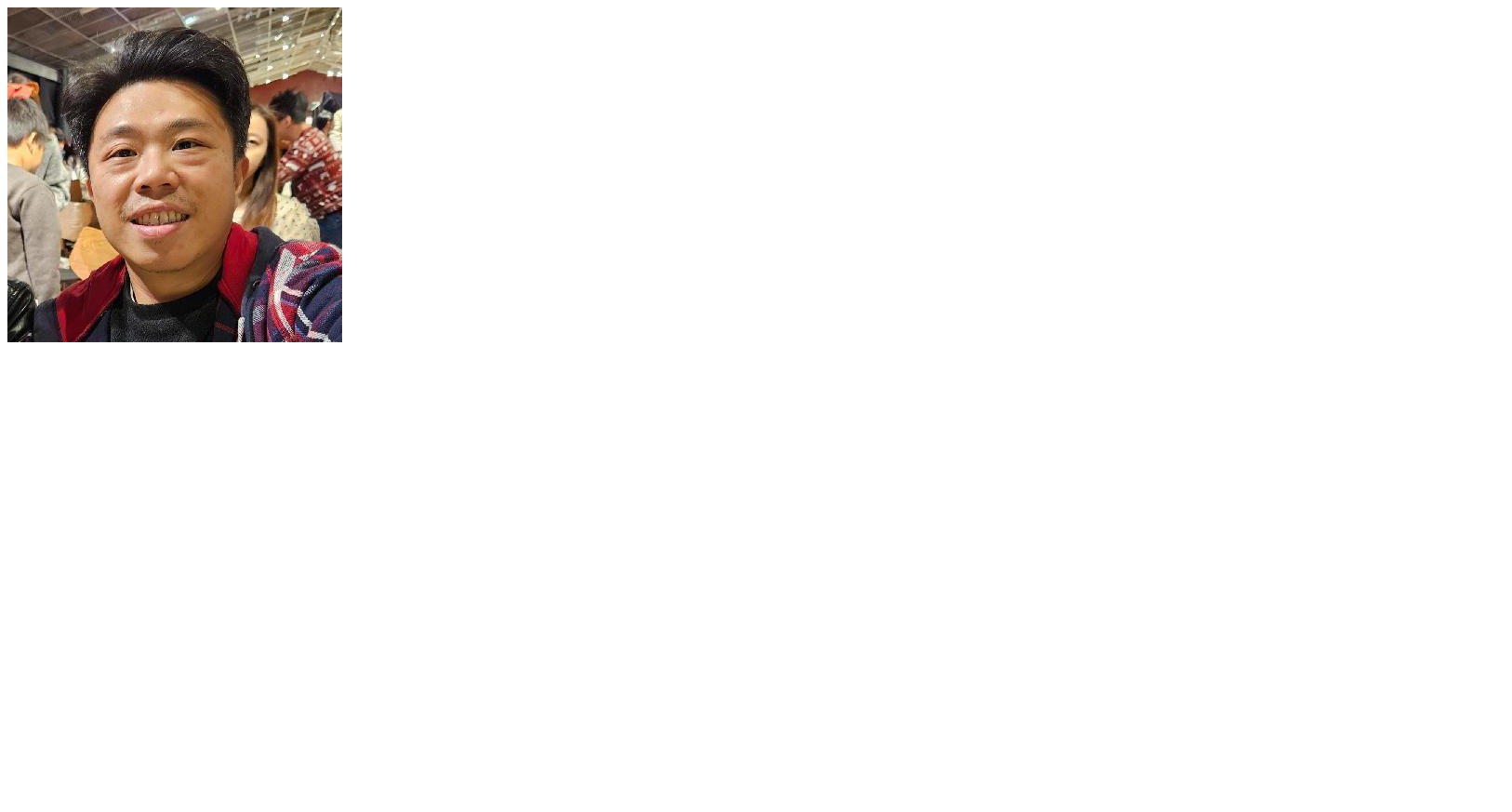 click at bounding box center (756, 1069) 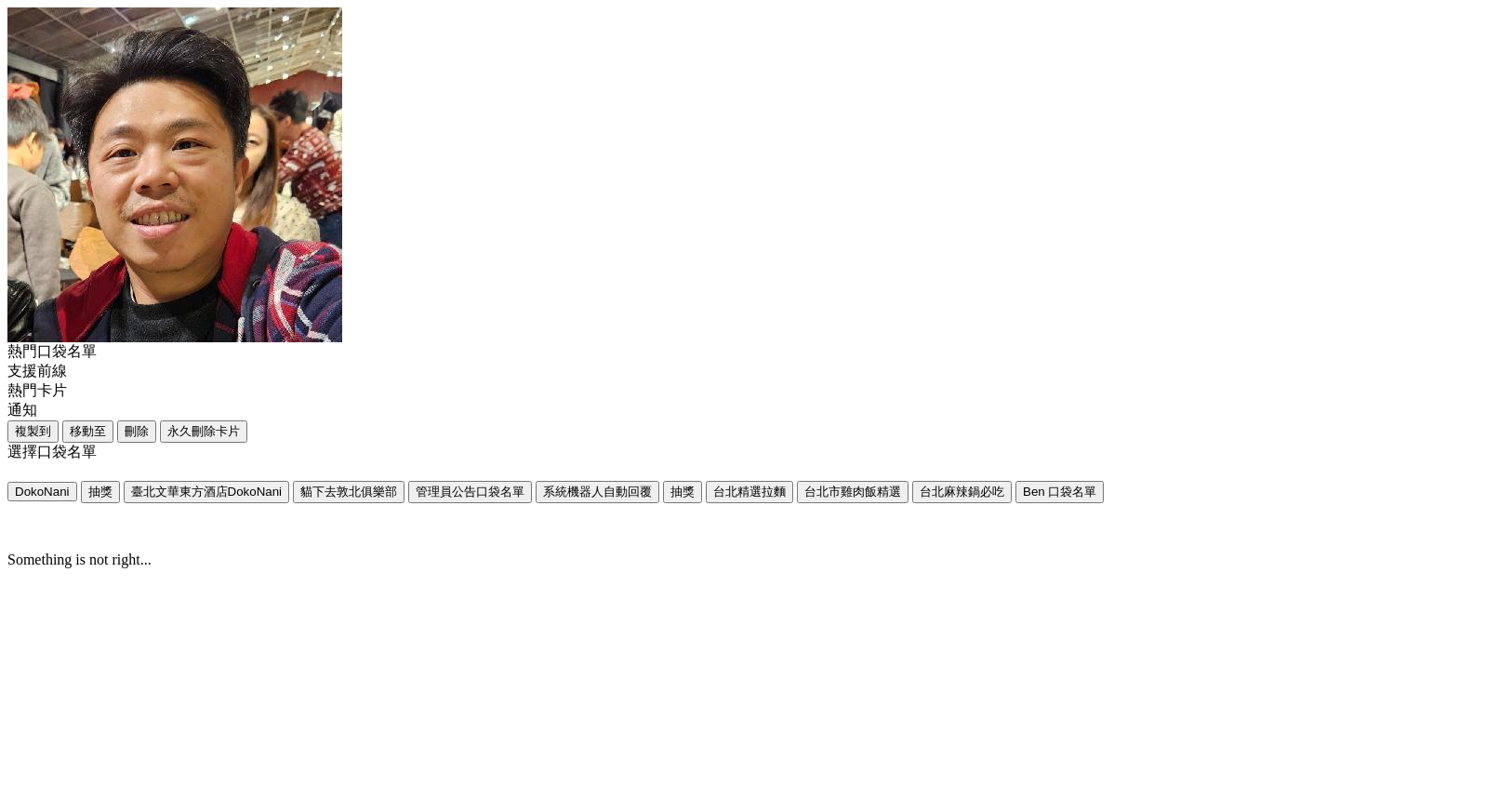 scroll, scrollTop: 0, scrollLeft: 0, axis: both 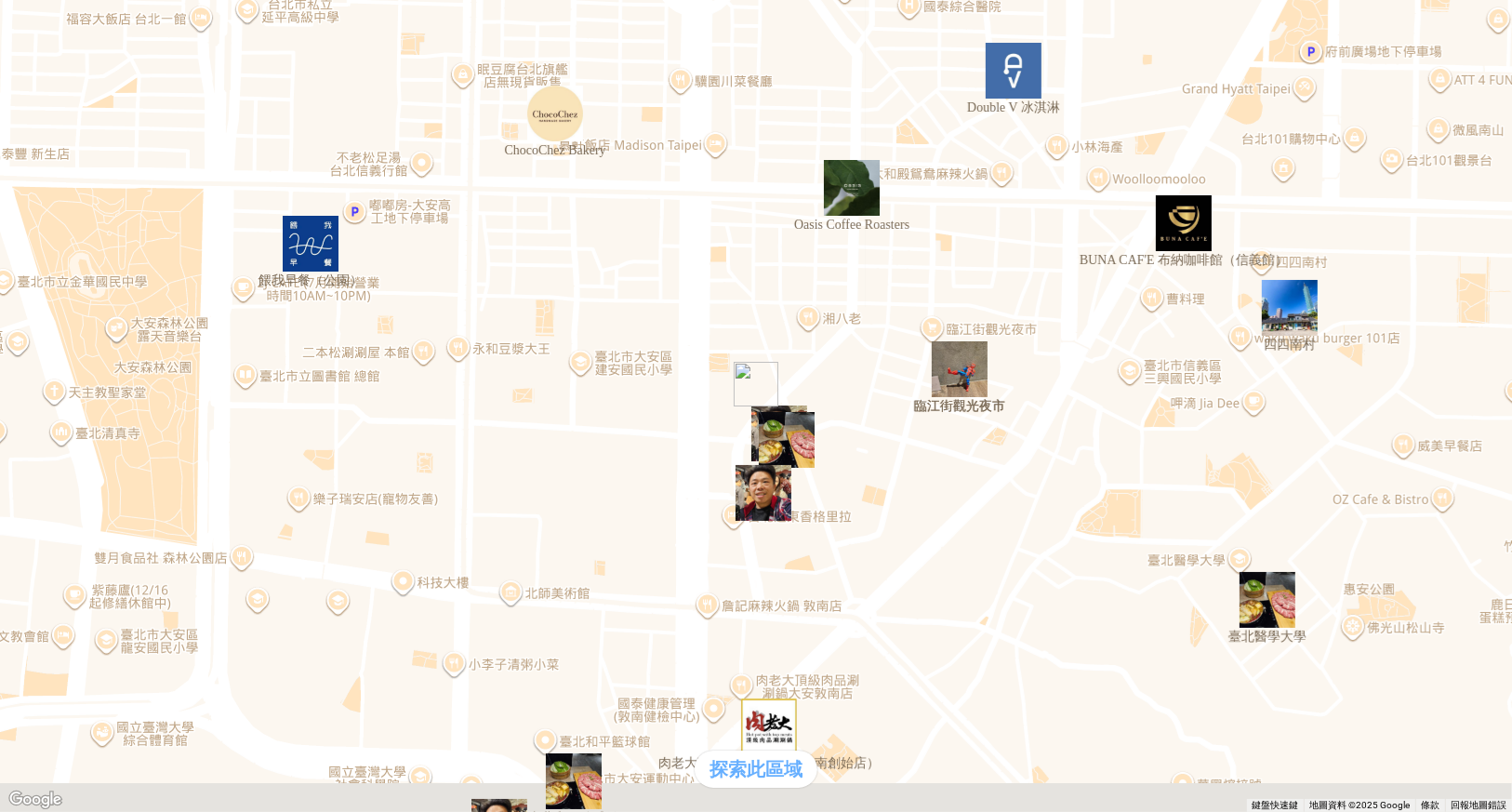 click at bounding box center (756, 6854) 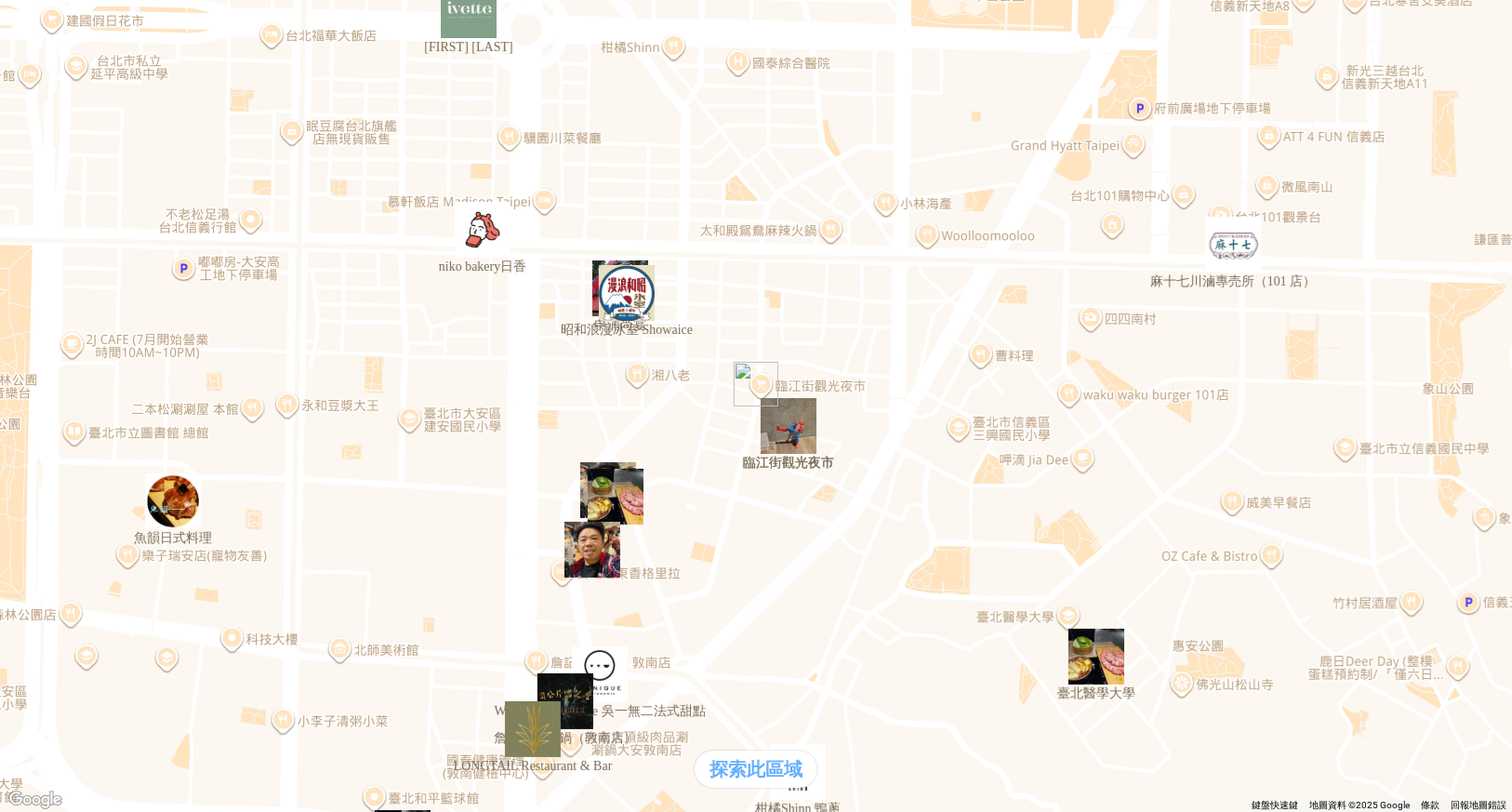 drag, startPoint x: 939, startPoint y: 512, endPoint x: 733, endPoint y: 580, distance: 216.93317 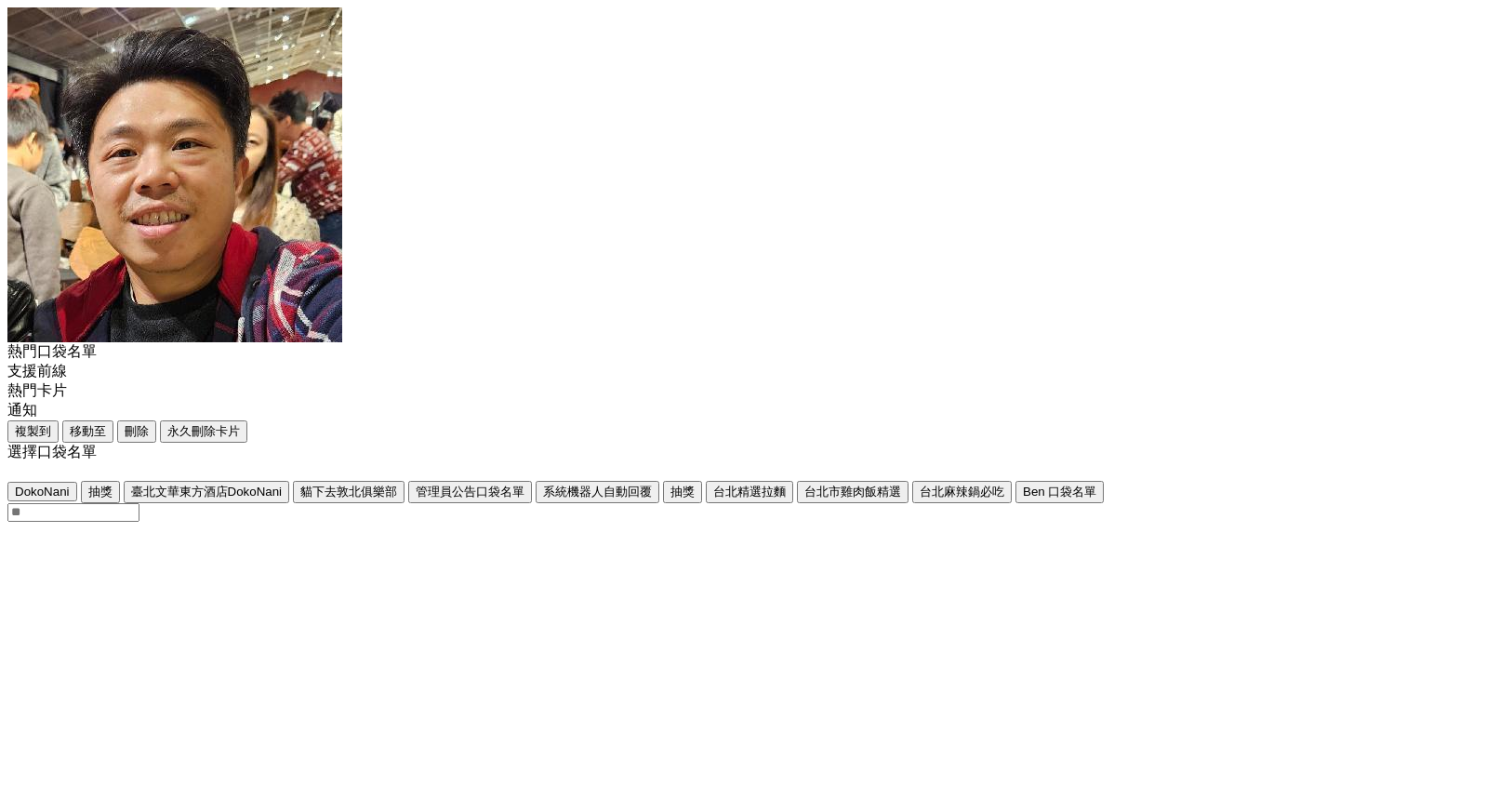scroll, scrollTop: 0, scrollLeft: 0, axis: both 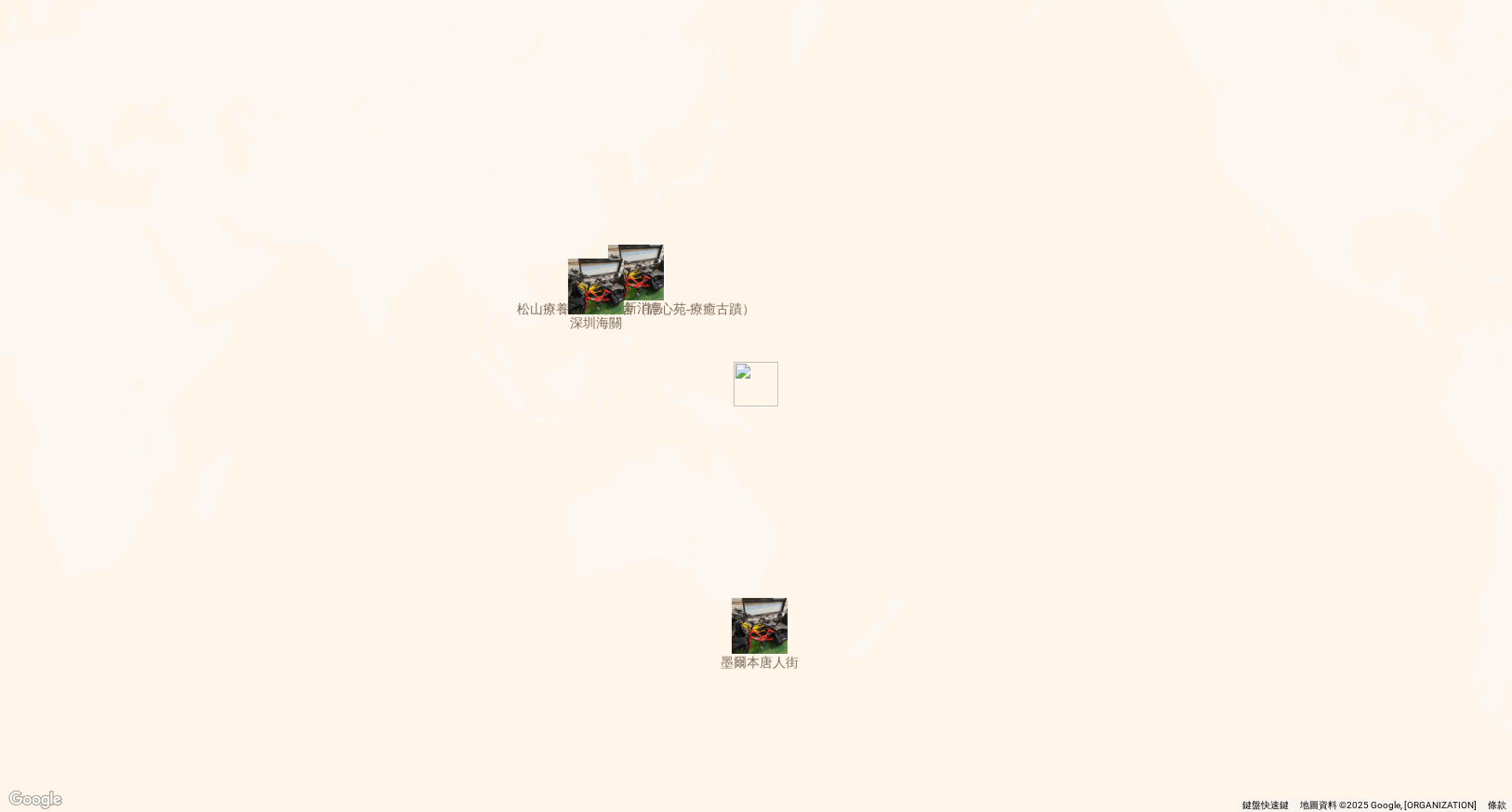 click at bounding box center [760, 626] 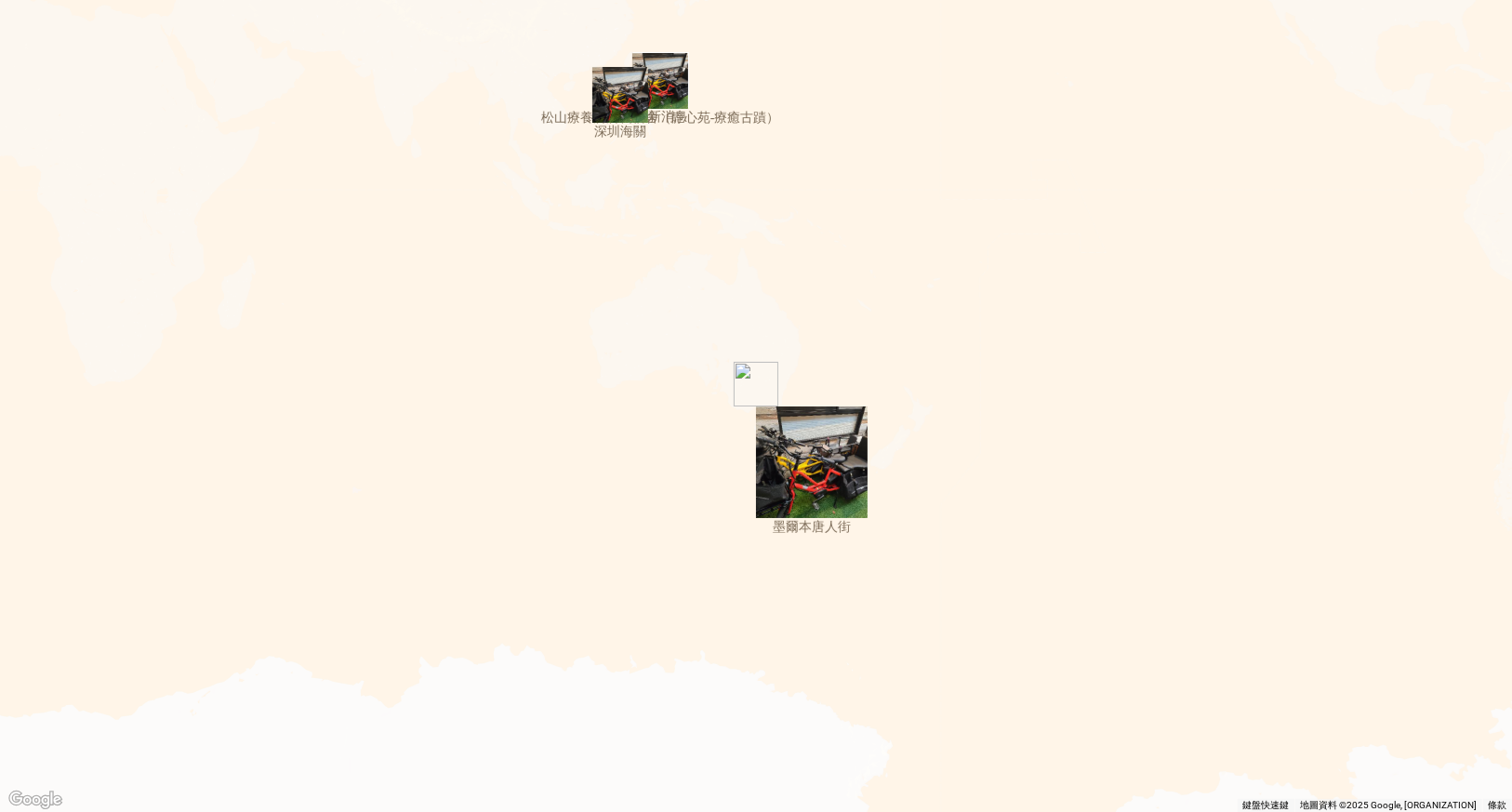 click at bounding box center [756, 1324] 